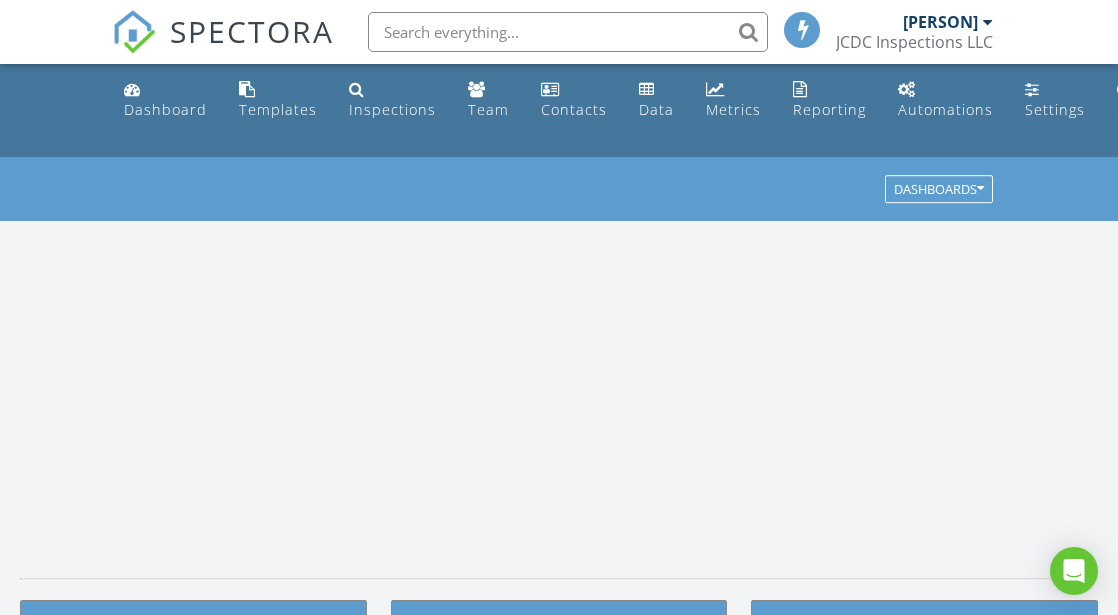 scroll, scrollTop: 0, scrollLeft: 0, axis: both 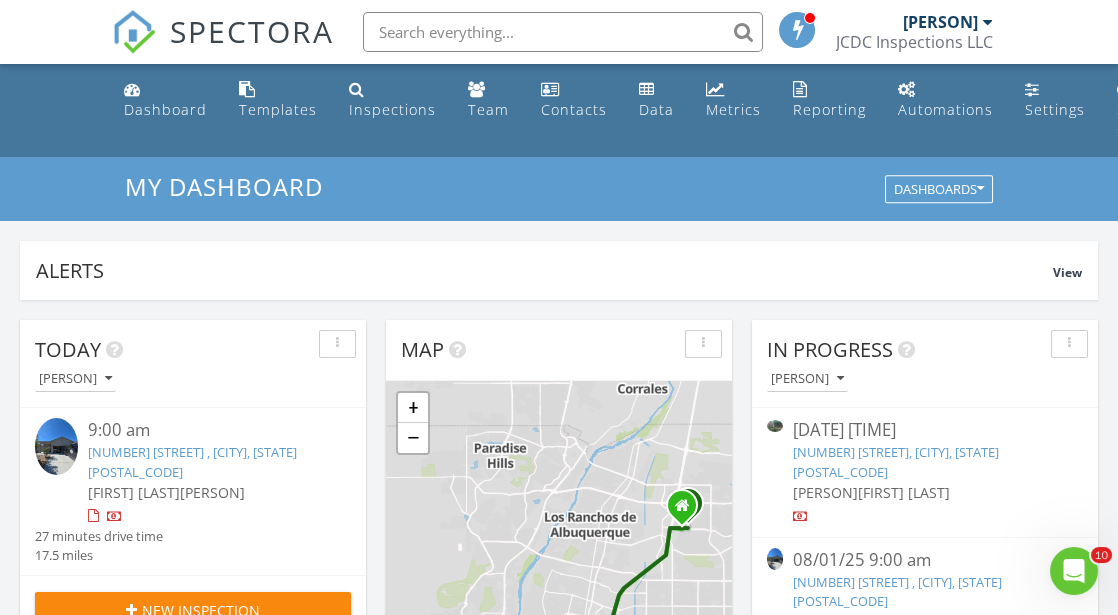 click on "10732 Caresso Lp SW , Albuquerque, NM 87121" at bounding box center (897, 591) 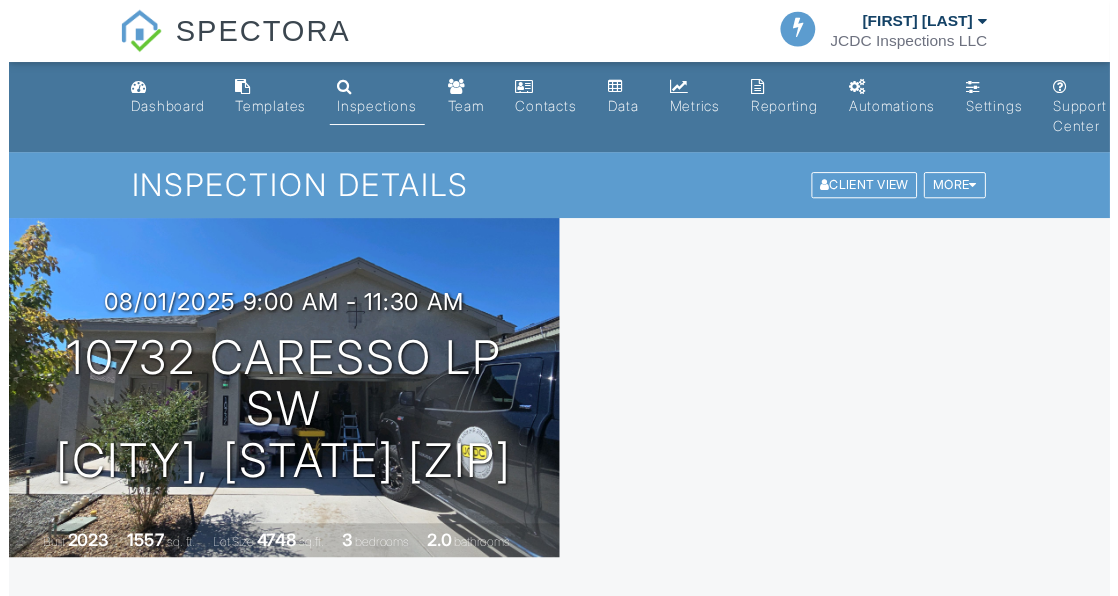 scroll, scrollTop: 0, scrollLeft: 0, axis: both 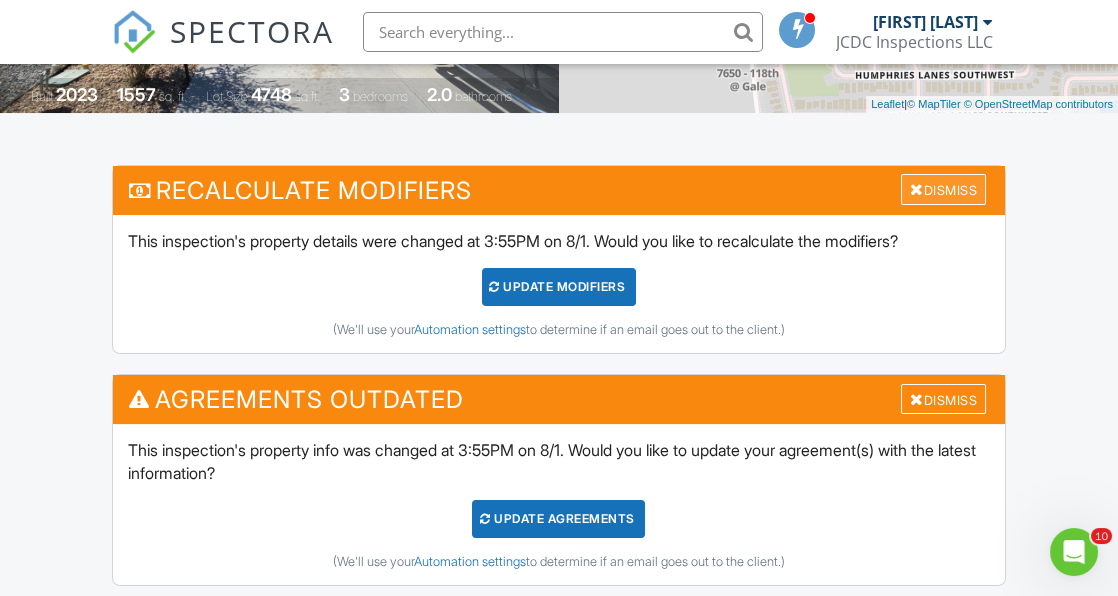 click on "Dismiss" at bounding box center (943, 189) 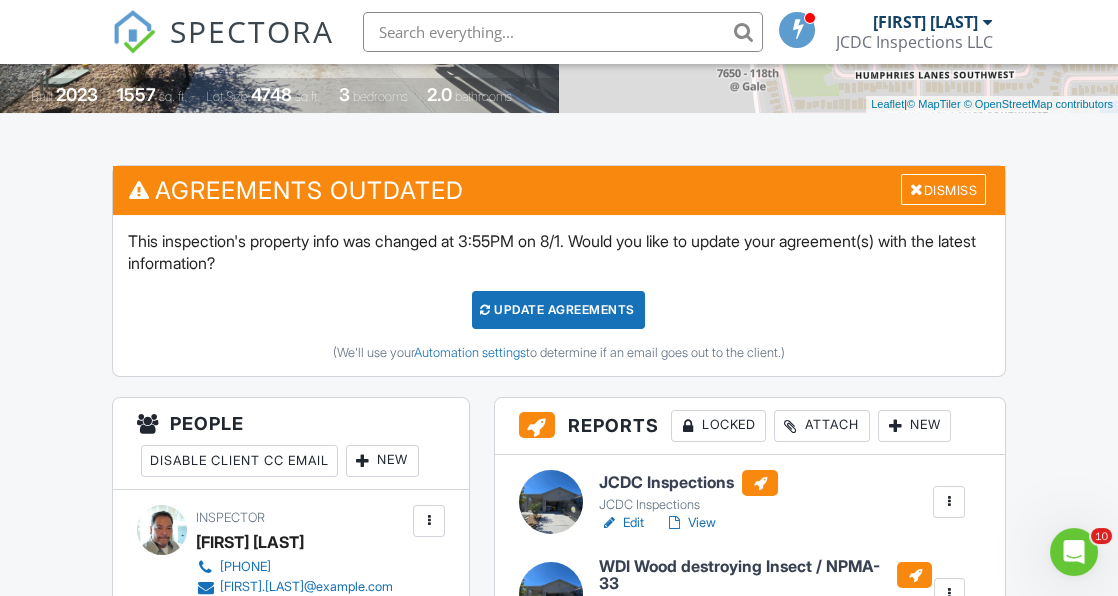 click on "Dismiss" at bounding box center [943, 189] 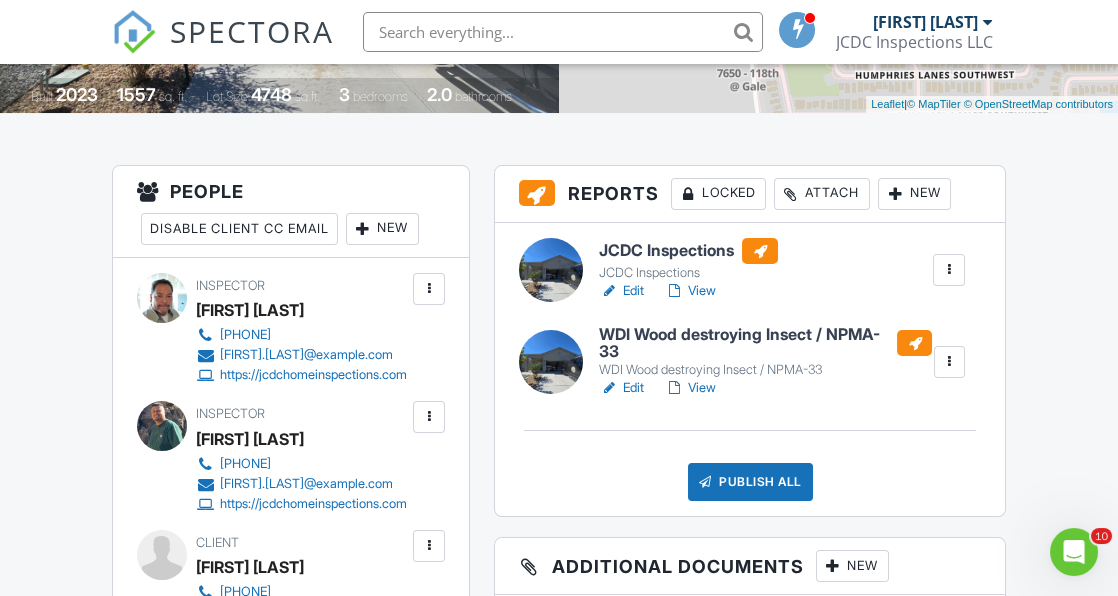 click on "Attach" at bounding box center (822, 194) 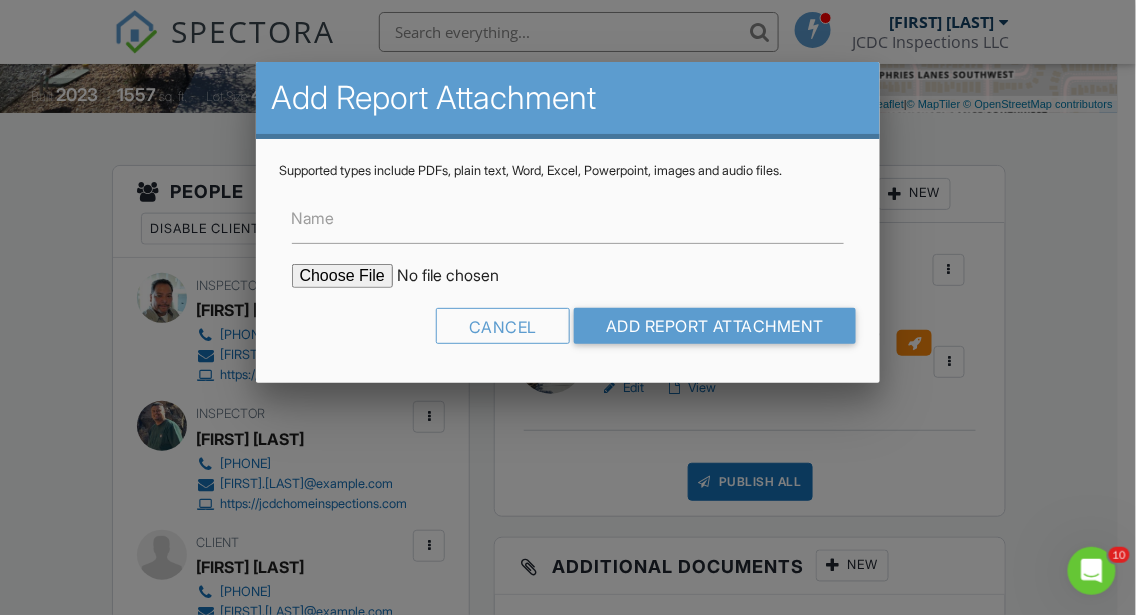 click at bounding box center (462, 276) 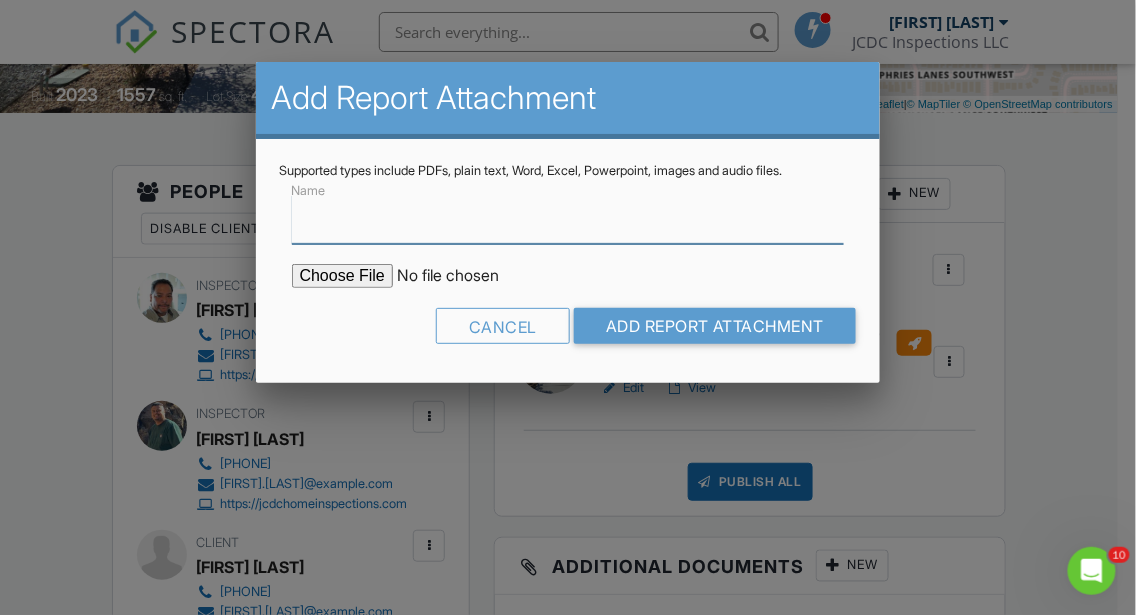 click on "Name" at bounding box center [568, 219] 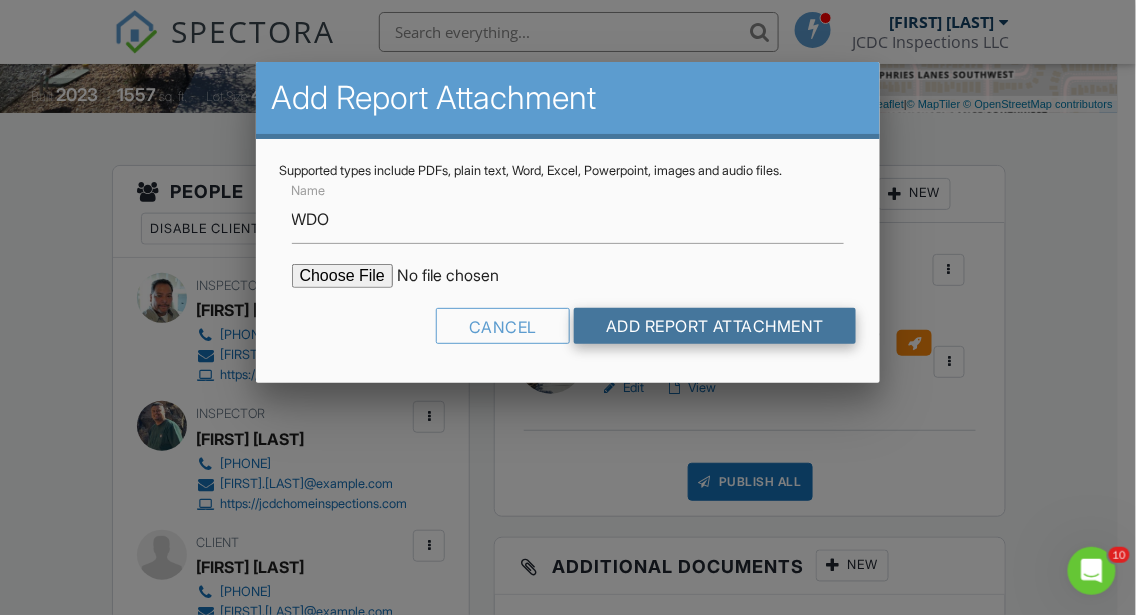 click on "Add Report Attachment" at bounding box center (715, 326) 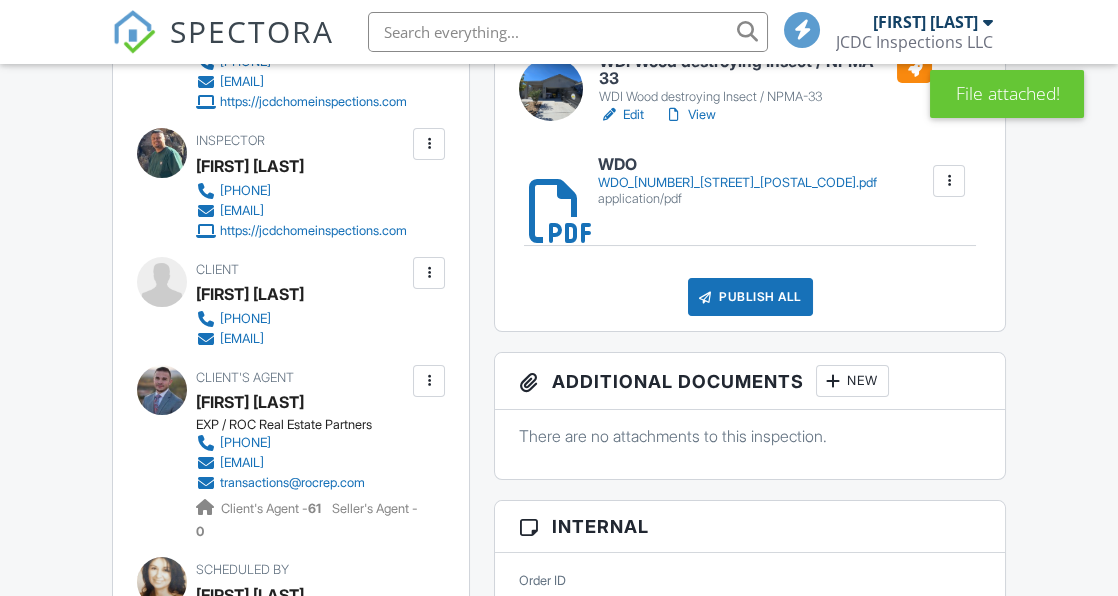 scroll, scrollTop: 735, scrollLeft: 0, axis: vertical 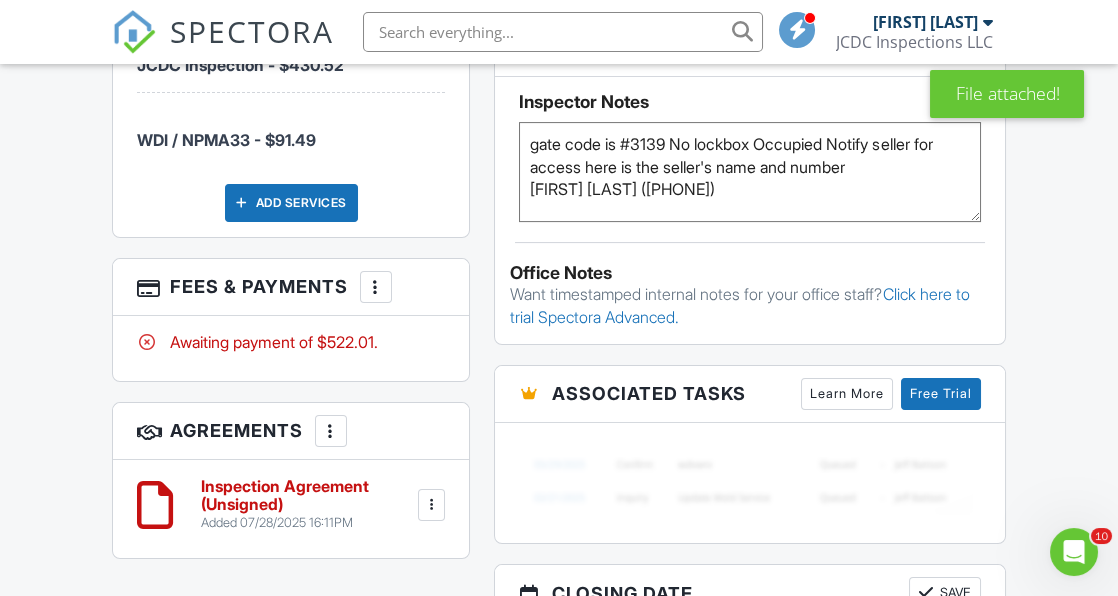 click at bounding box center [376, 287] 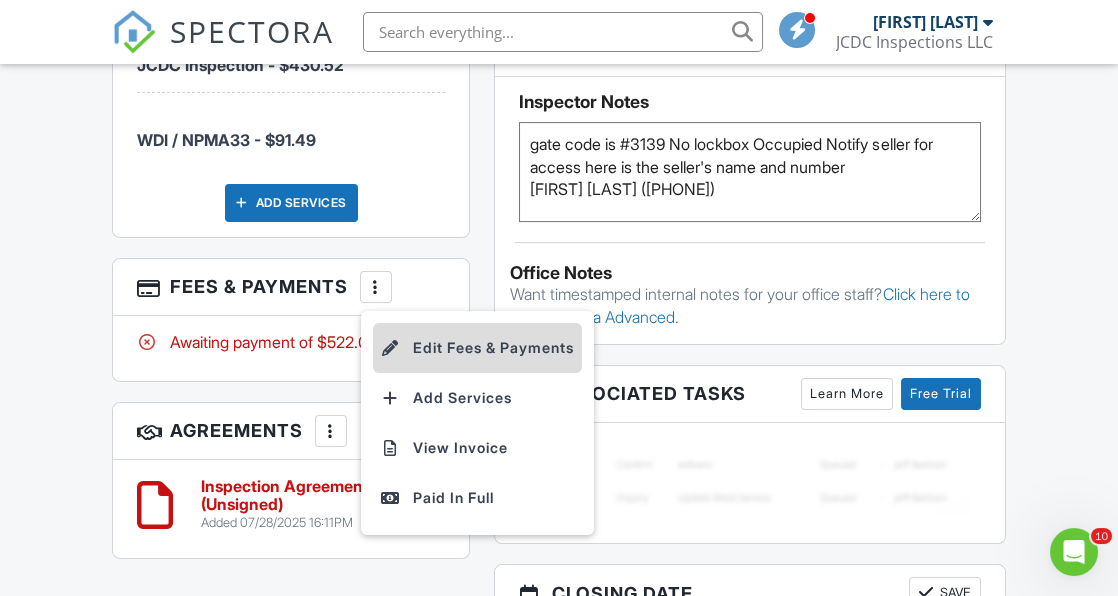 click on "Edit Fees & Payments" at bounding box center [477, 348] 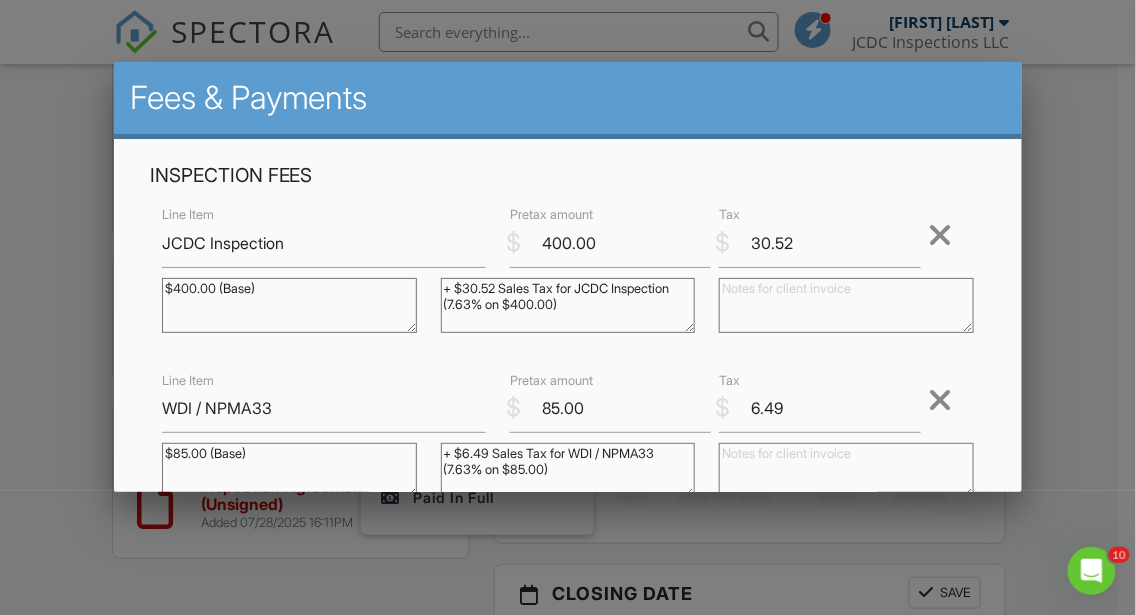 click at bounding box center [846, 305] 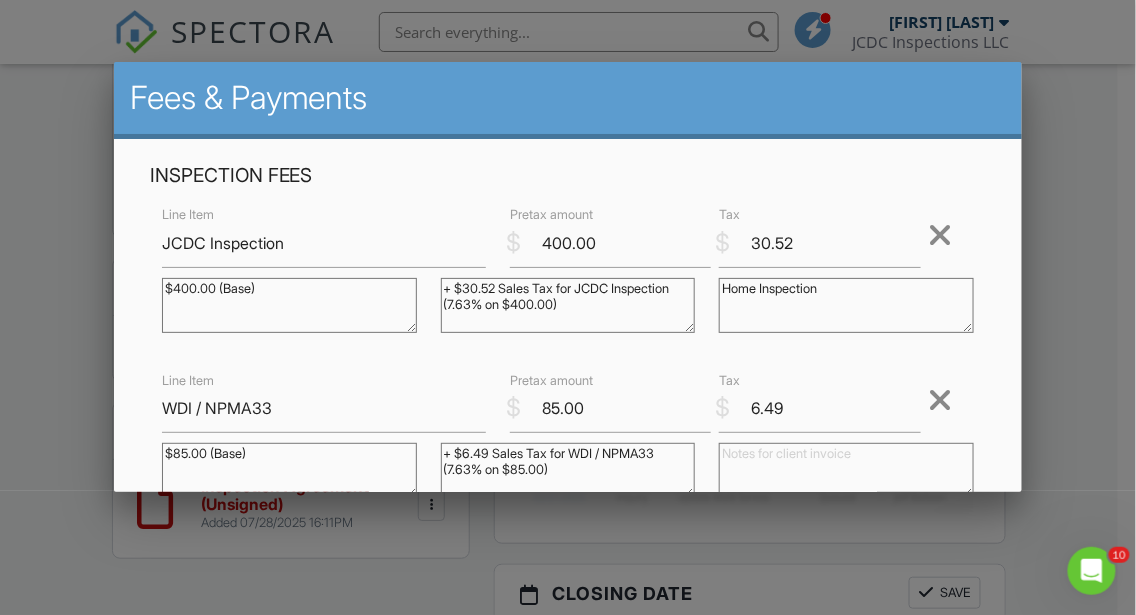 type on "Home Inspection" 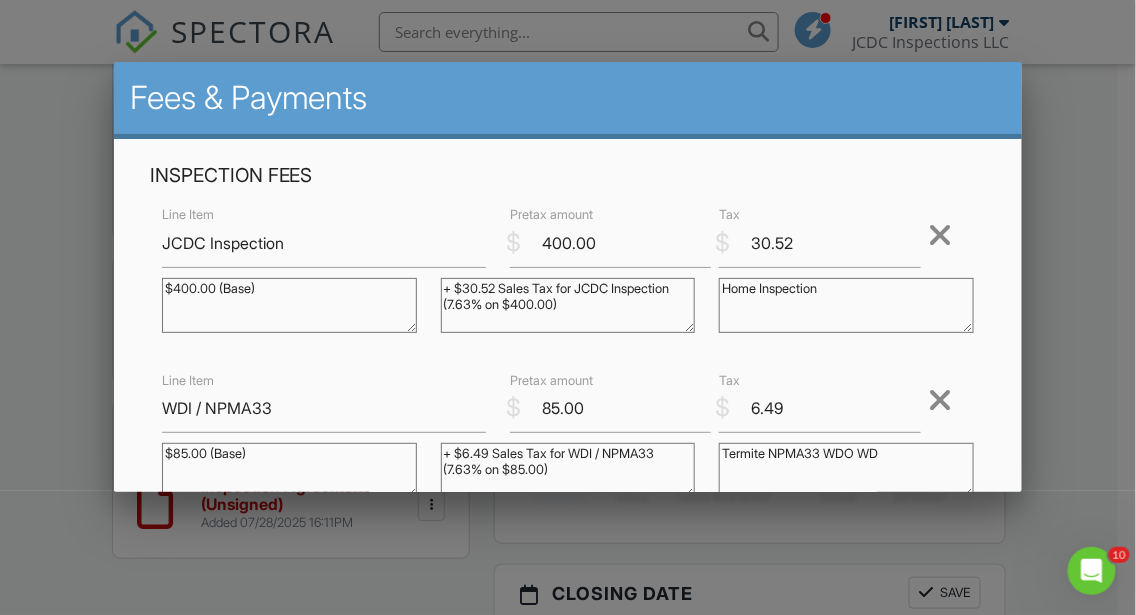 scroll, scrollTop: 510, scrollLeft: 0, axis: vertical 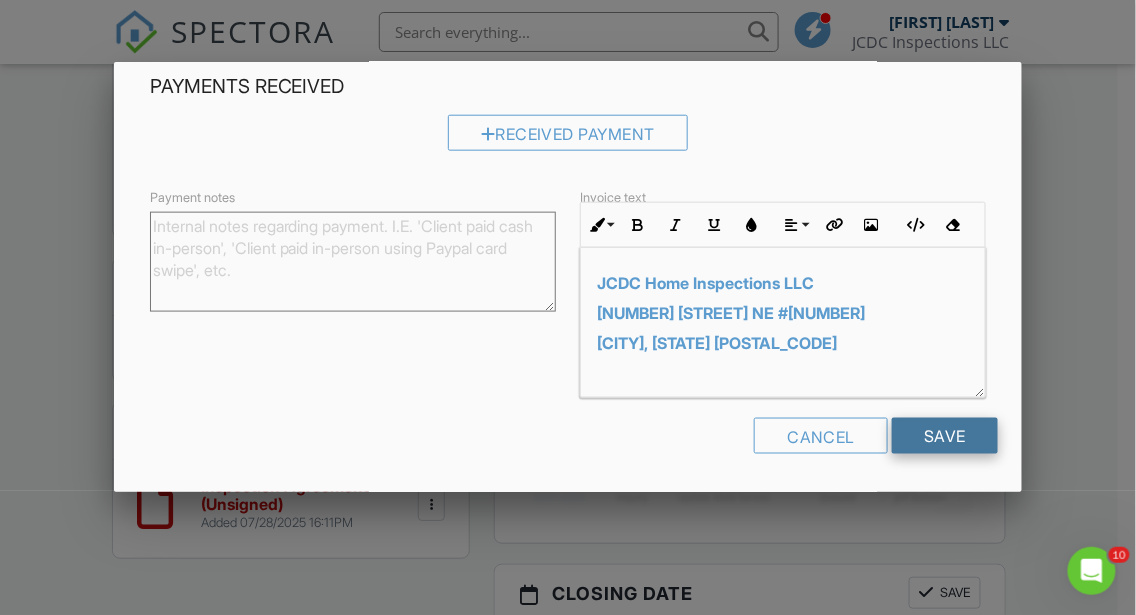 type on "Termite NPMA33 WDO WDI" 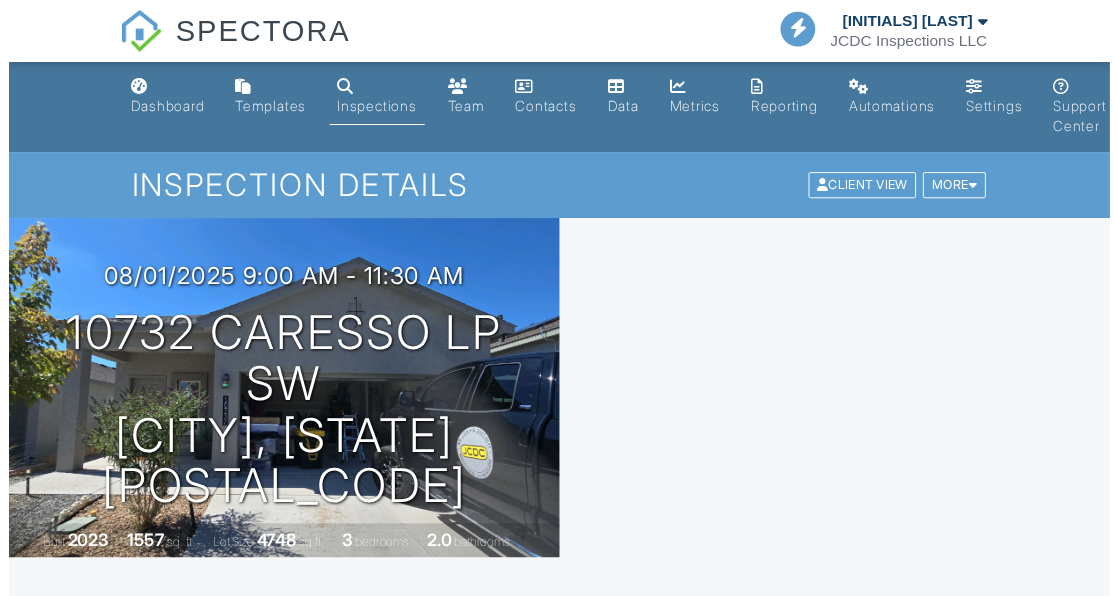 scroll, scrollTop: 0, scrollLeft: 0, axis: both 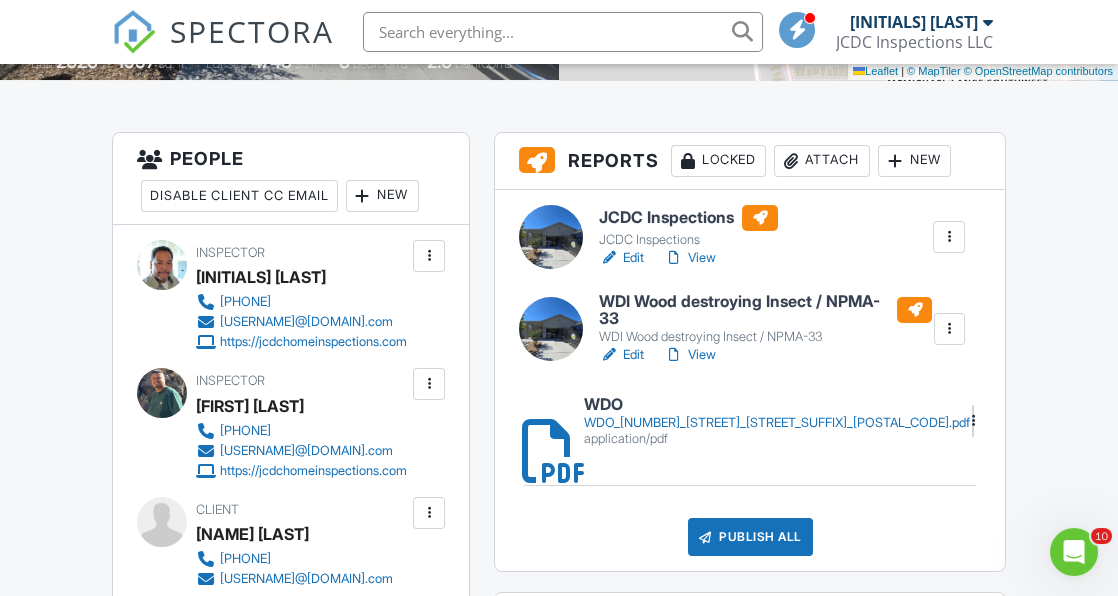 click on "Attach" at bounding box center (822, 161) 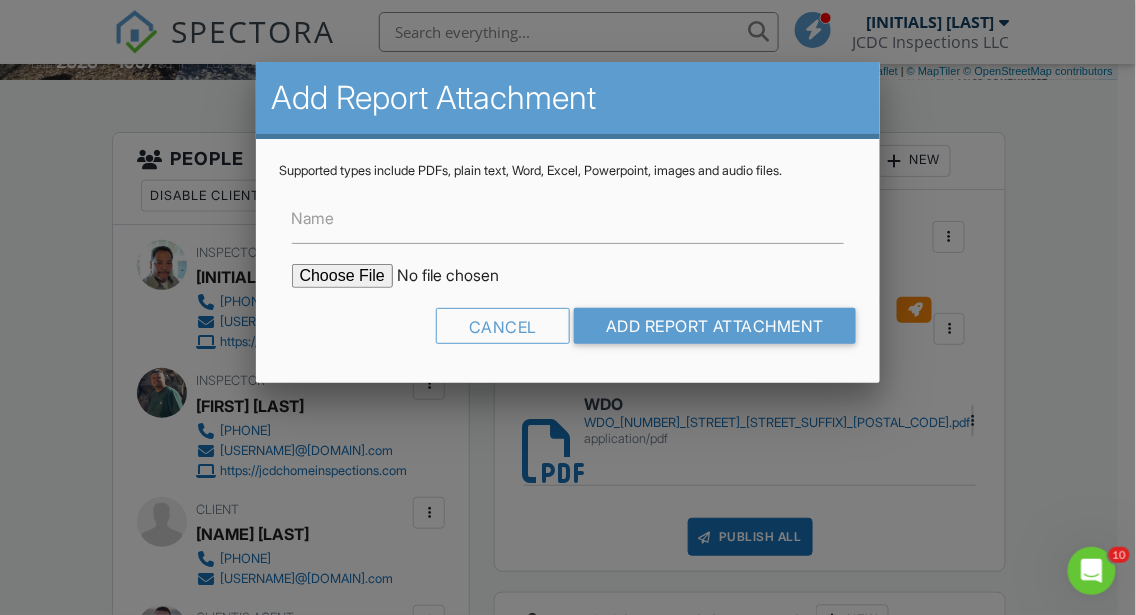 click at bounding box center (462, 276) 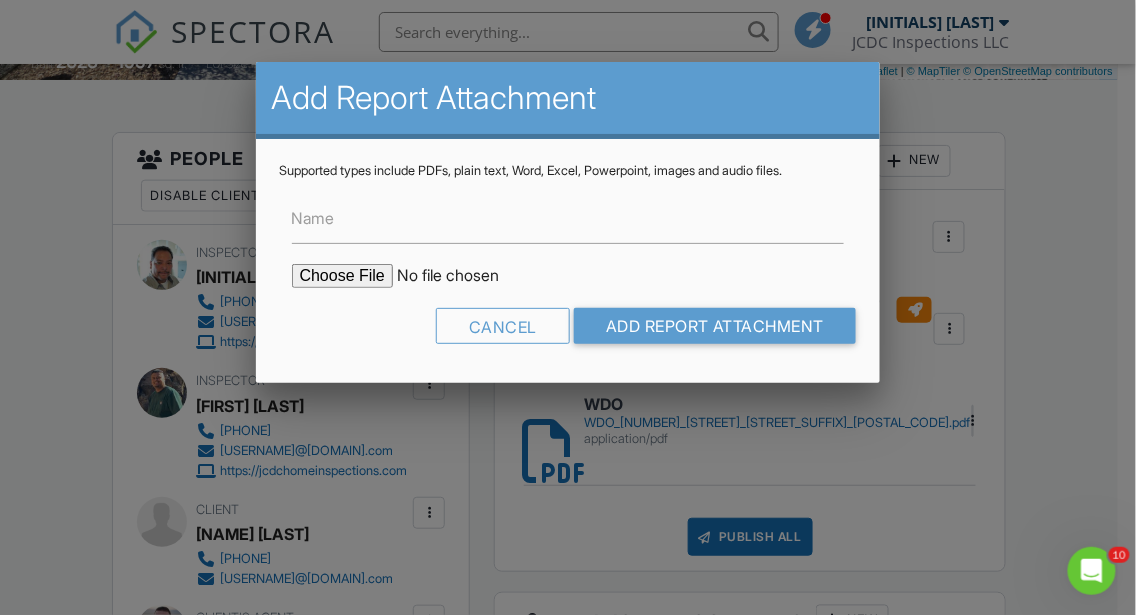 click at bounding box center (568, 284) 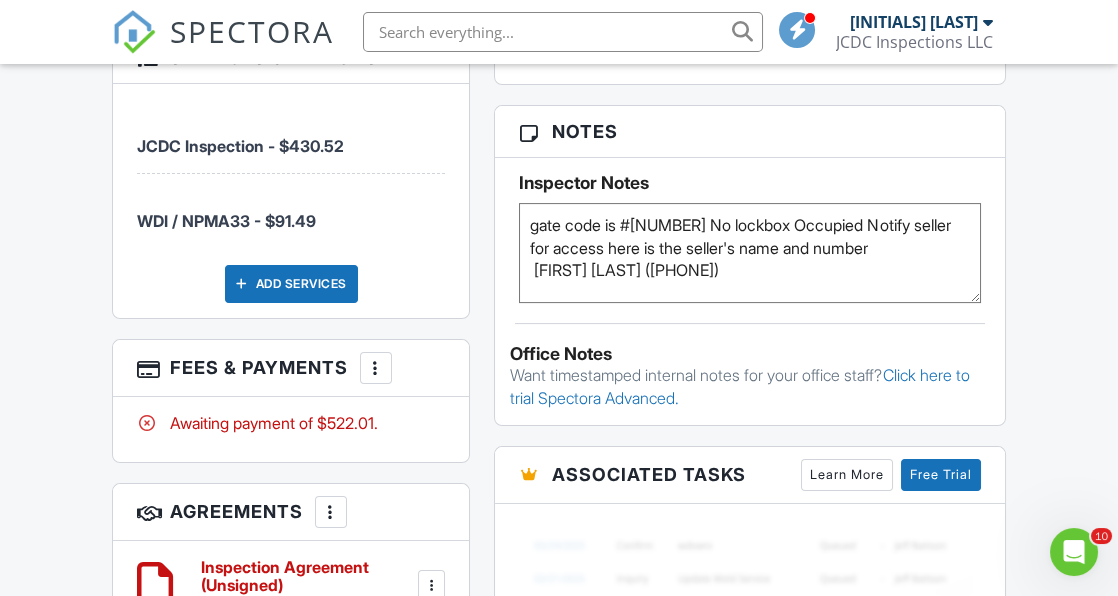 scroll, scrollTop: 1467, scrollLeft: 0, axis: vertical 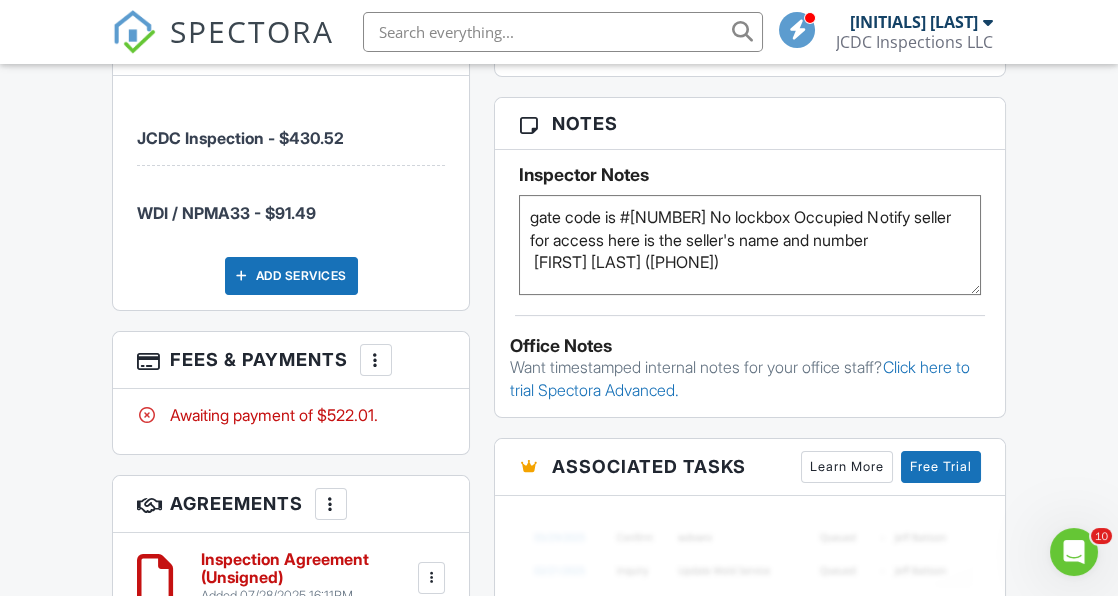 click at bounding box center [376, 360] 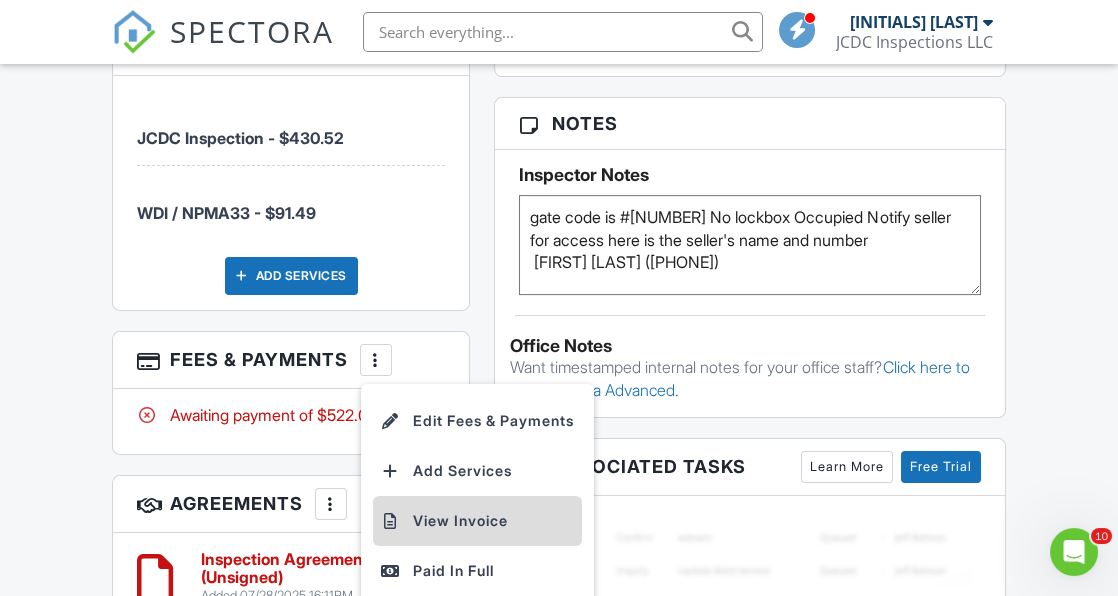 click on "View Invoice" at bounding box center [477, 521] 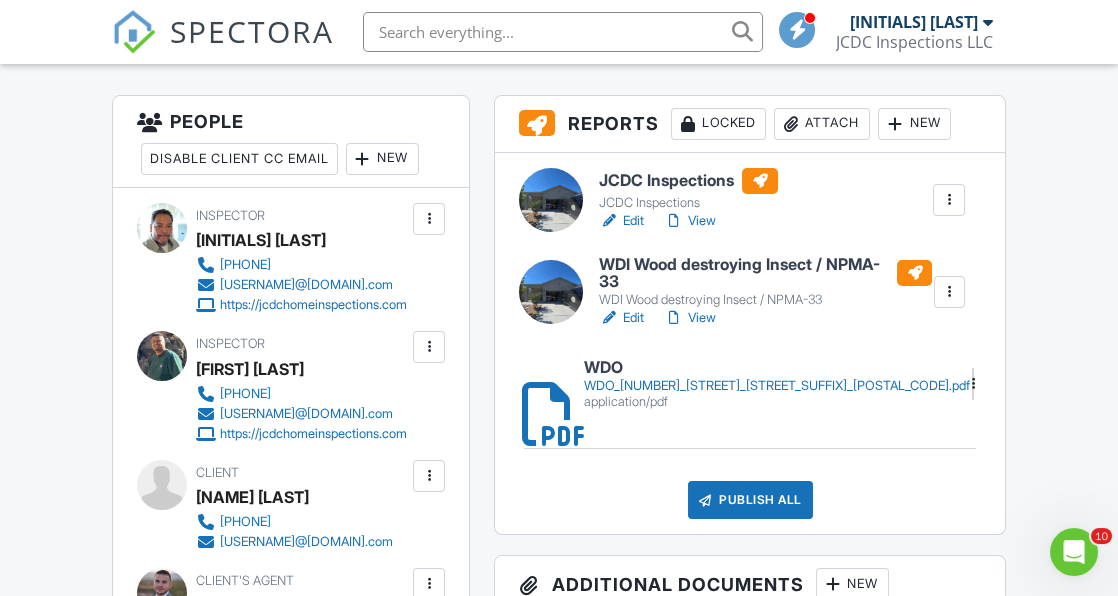 scroll, scrollTop: 424, scrollLeft: 0, axis: vertical 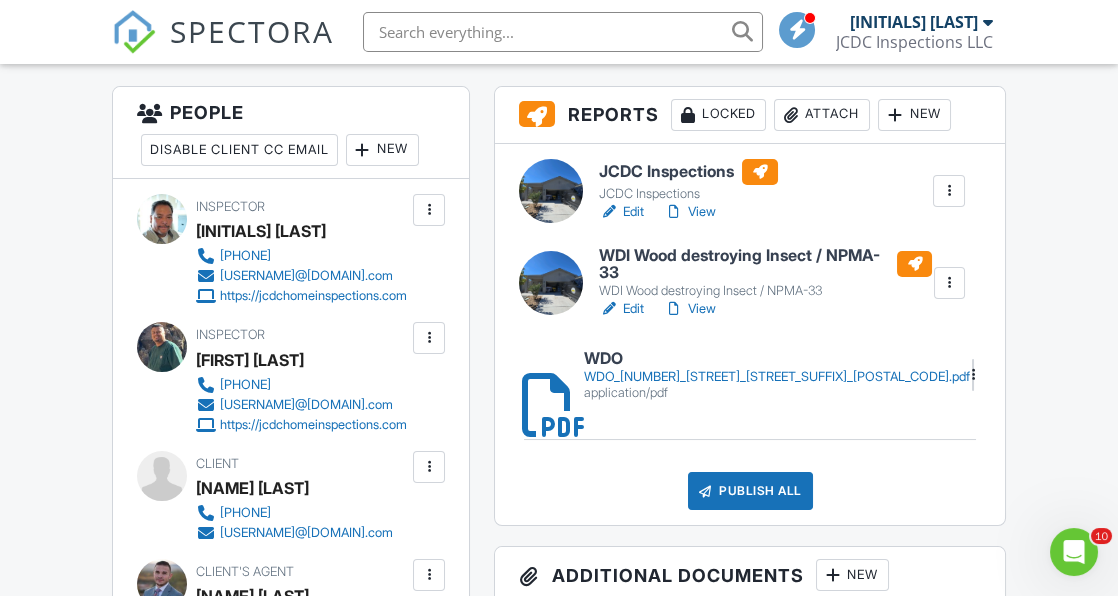 click on "Attach" at bounding box center [822, 115] 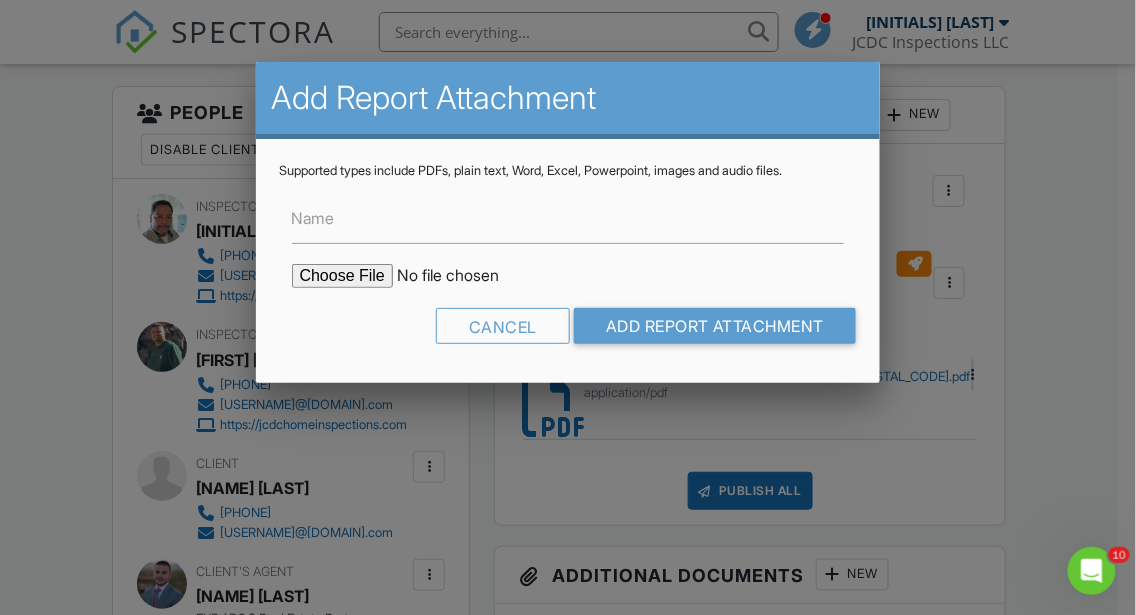 click at bounding box center [462, 276] 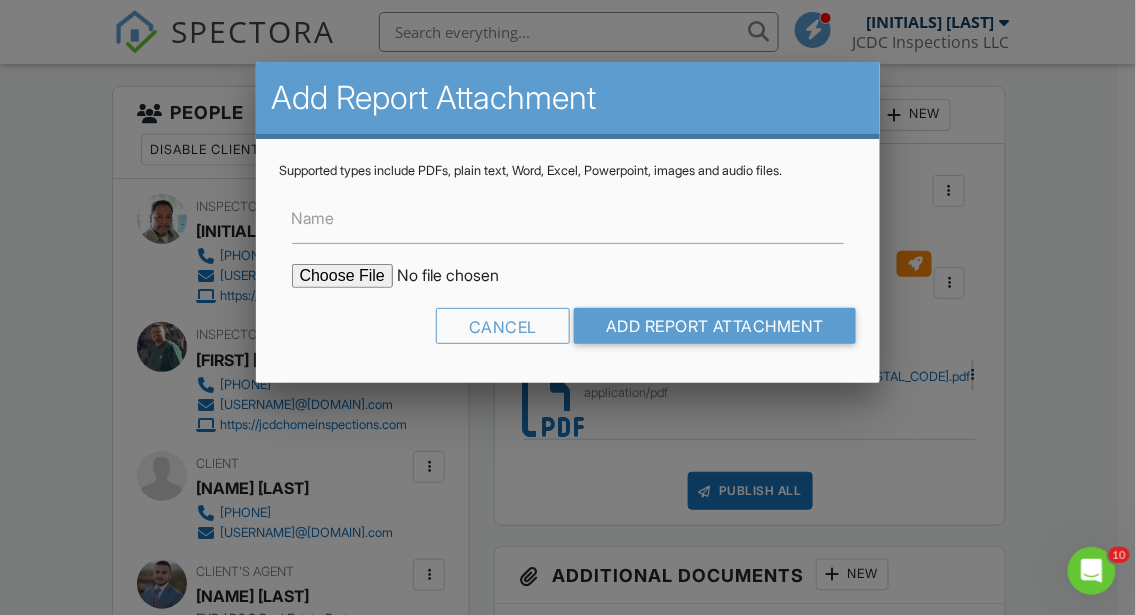 click on "Name" at bounding box center [313, 218] 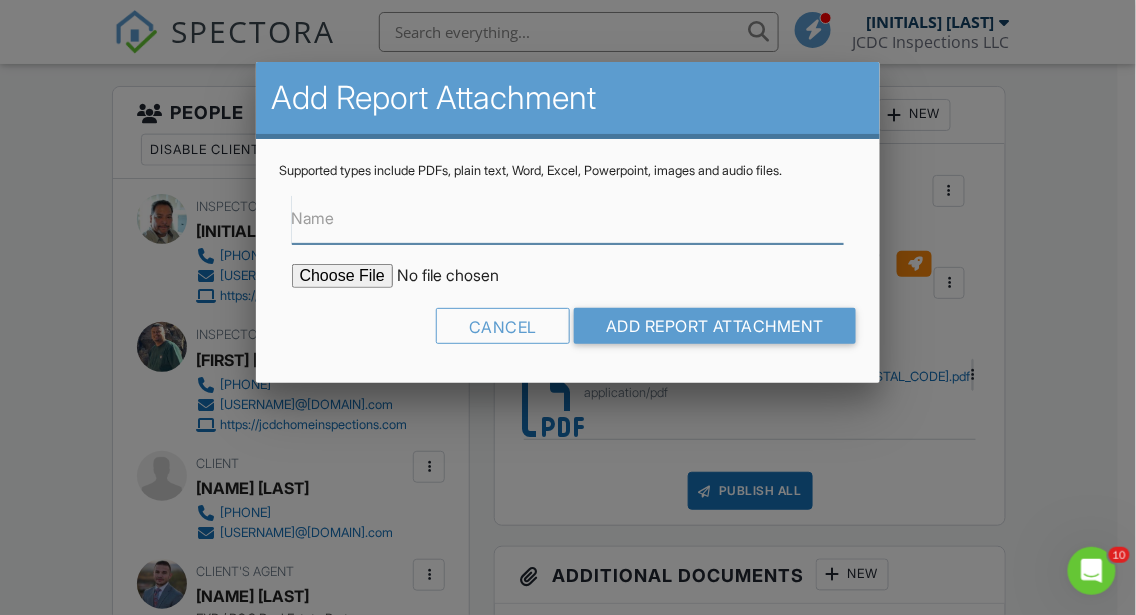 click on "Name" at bounding box center (568, 219) 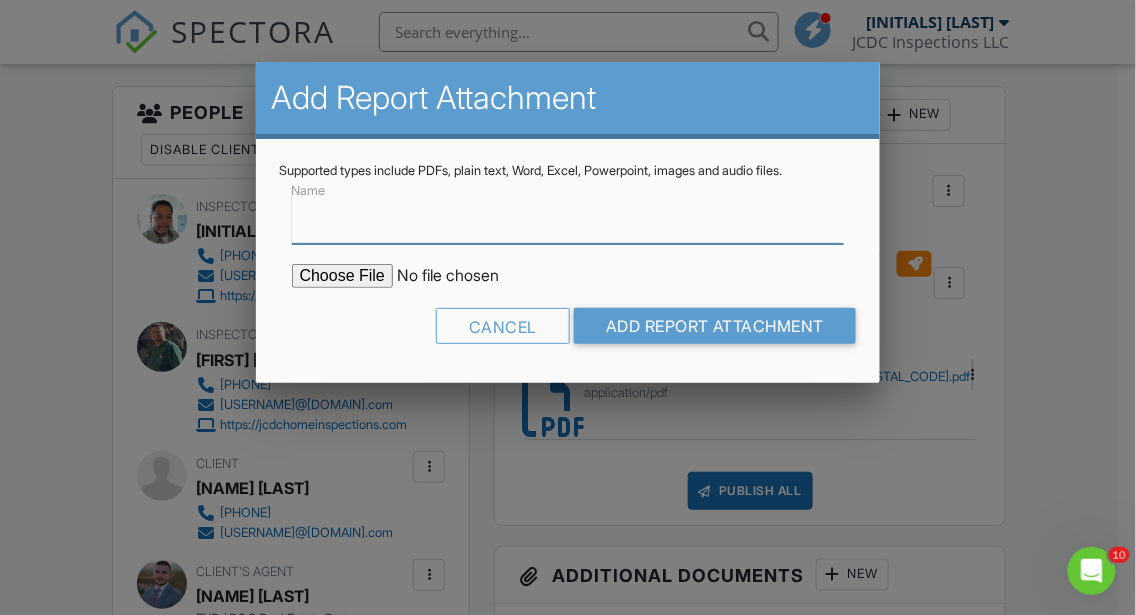 click on "Name" at bounding box center [568, 219] 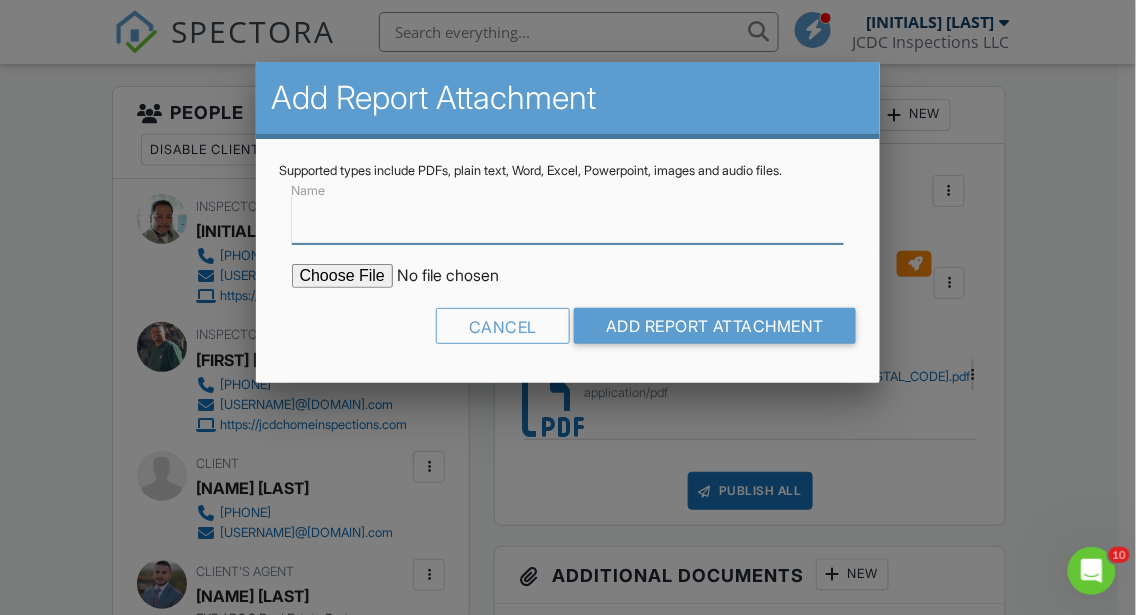type on "Invoice Receipt copy" 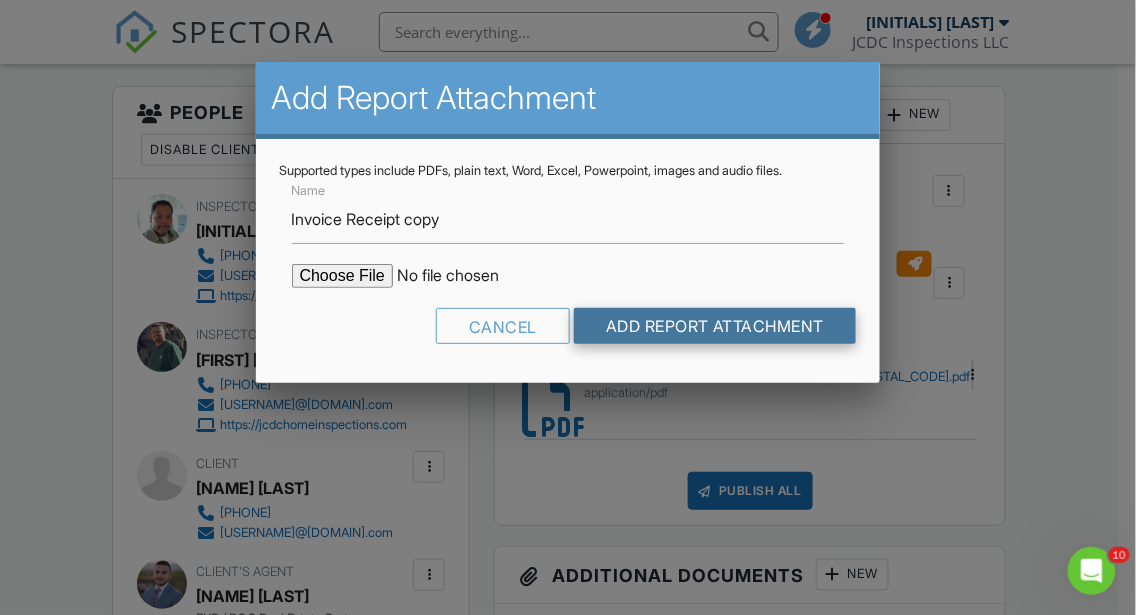 click on "Add Report Attachment" at bounding box center [715, 326] 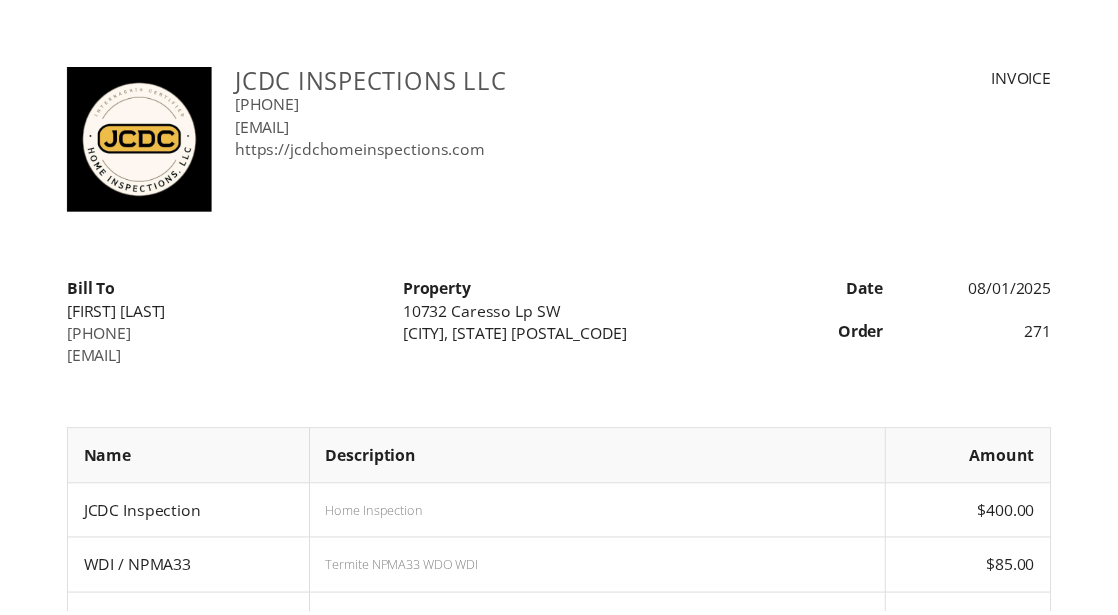 scroll, scrollTop: 0, scrollLeft: 0, axis: both 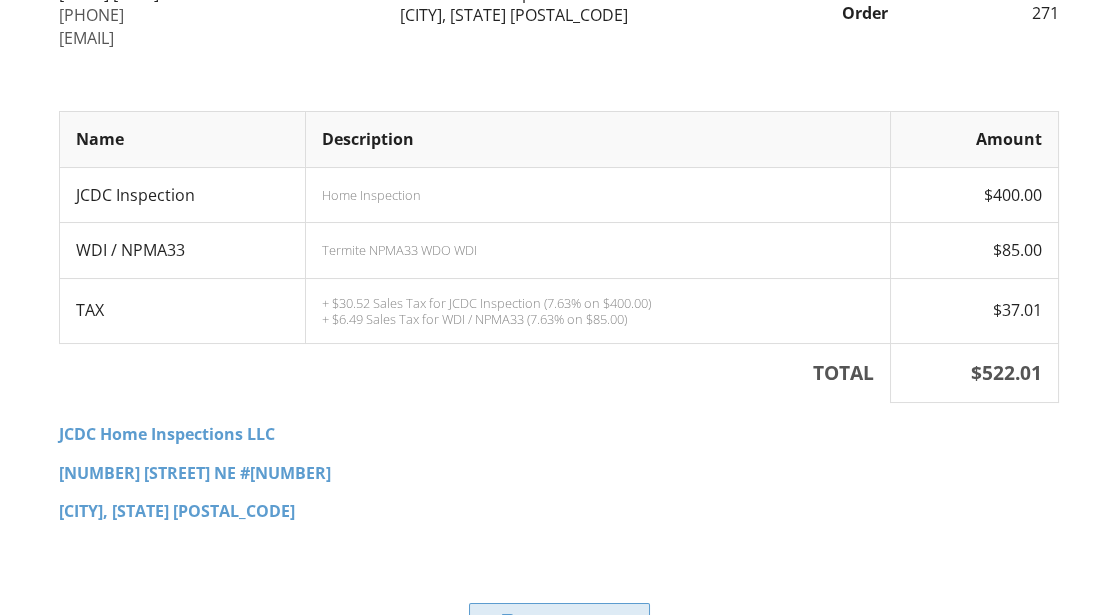 click on "View as PDF" at bounding box center [559, 621] 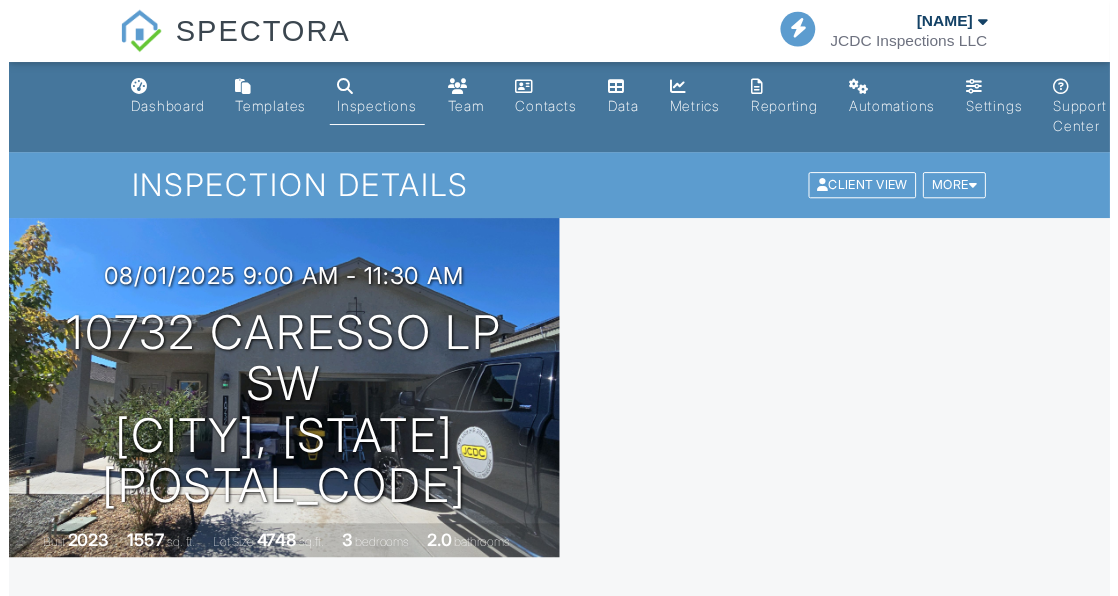 scroll, scrollTop: 0, scrollLeft: 0, axis: both 